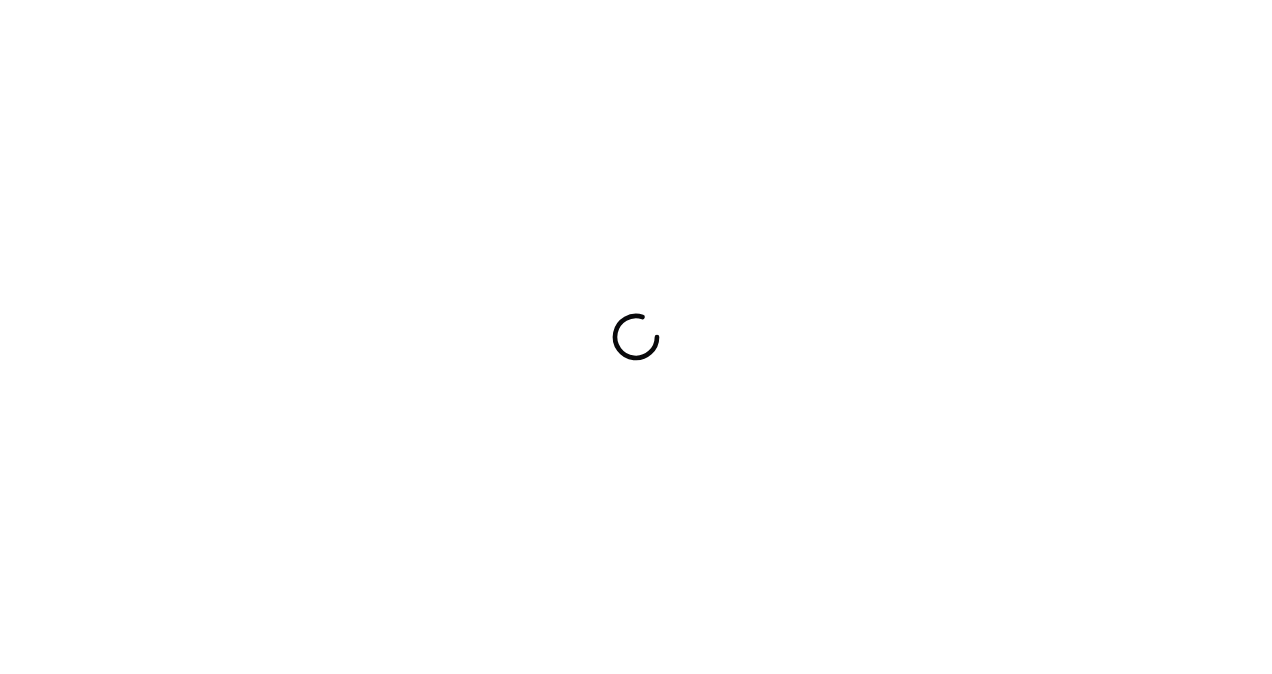 scroll, scrollTop: 0, scrollLeft: 0, axis: both 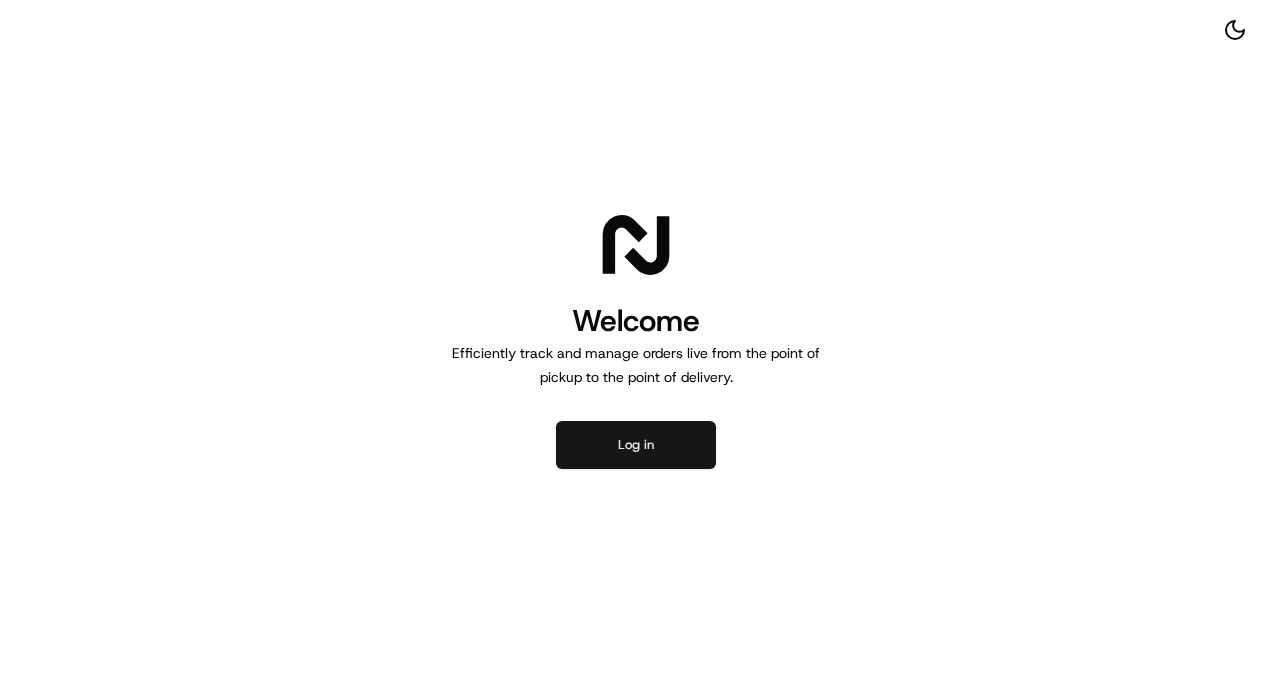 click on "Log in" at bounding box center [636, 445] 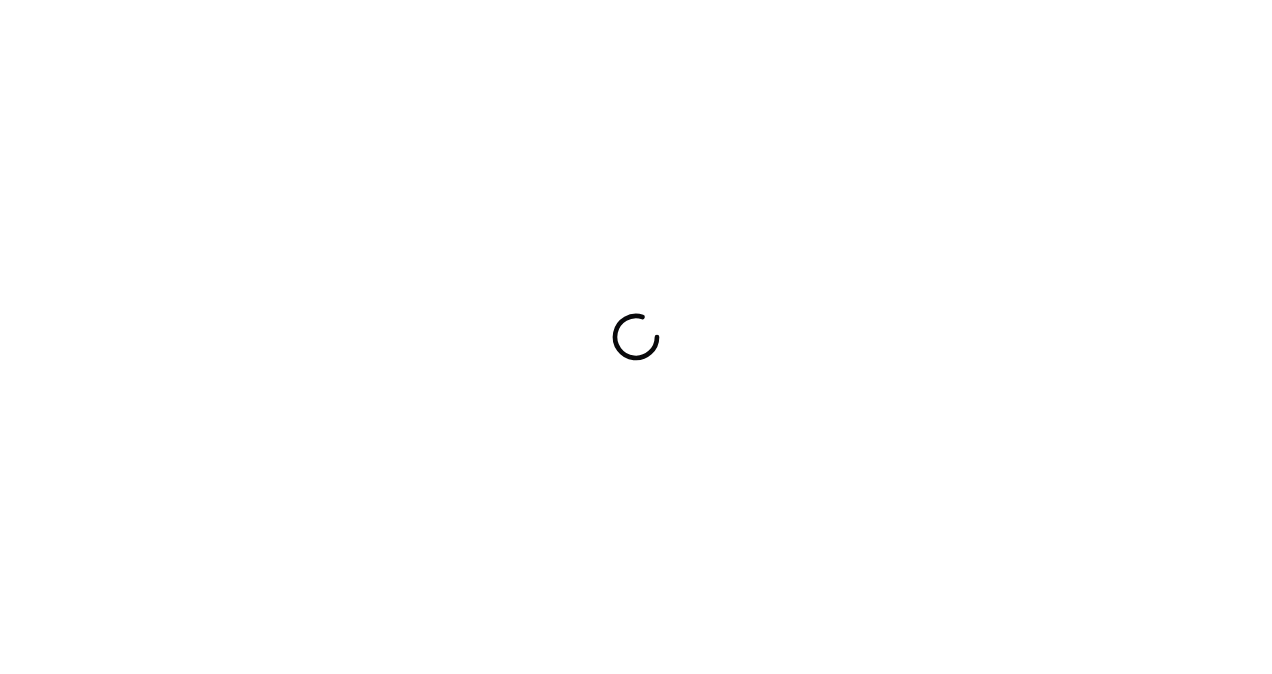 scroll, scrollTop: 0, scrollLeft: 0, axis: both 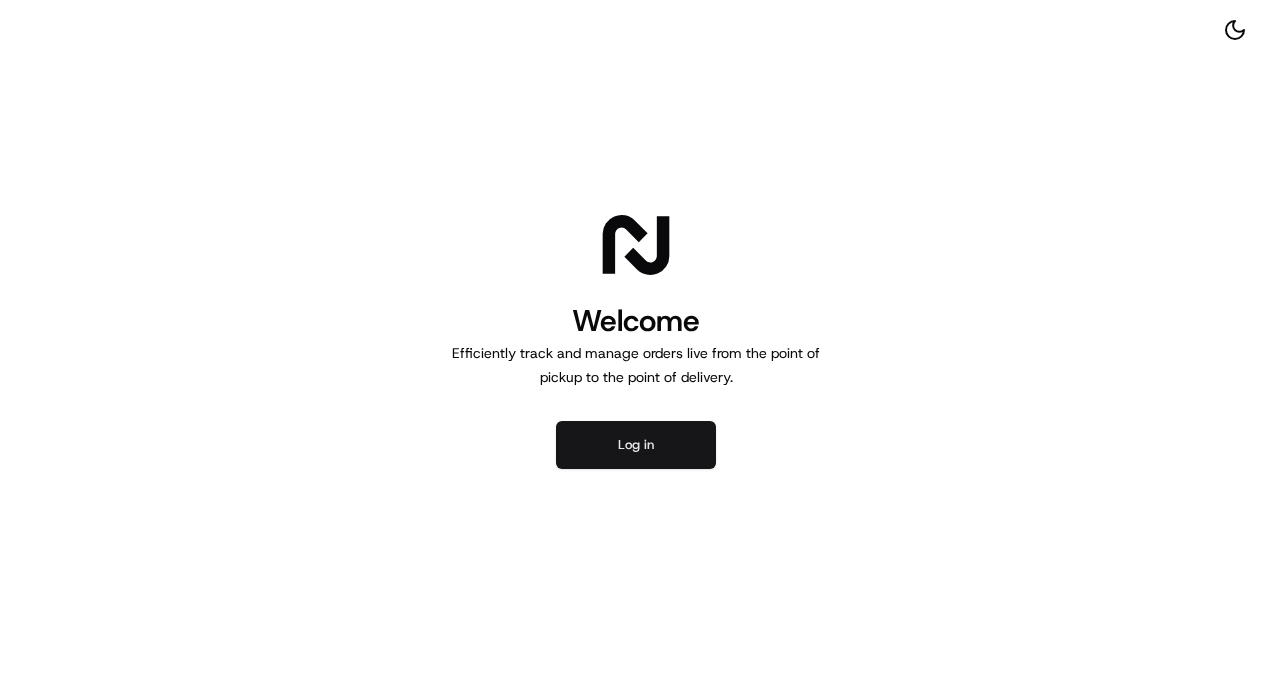 click on "Log in" at bounding box center (636, 445) 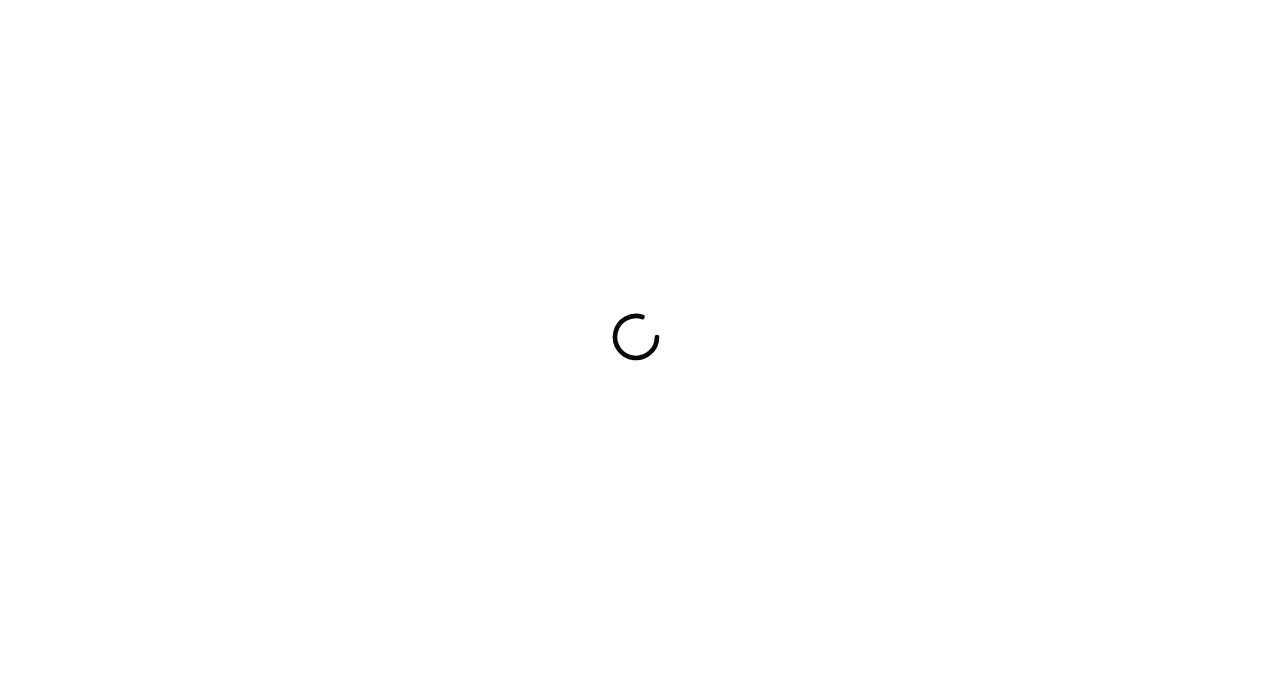 scroll, scrollTop: 0, scrollLeft: 0, axis: both 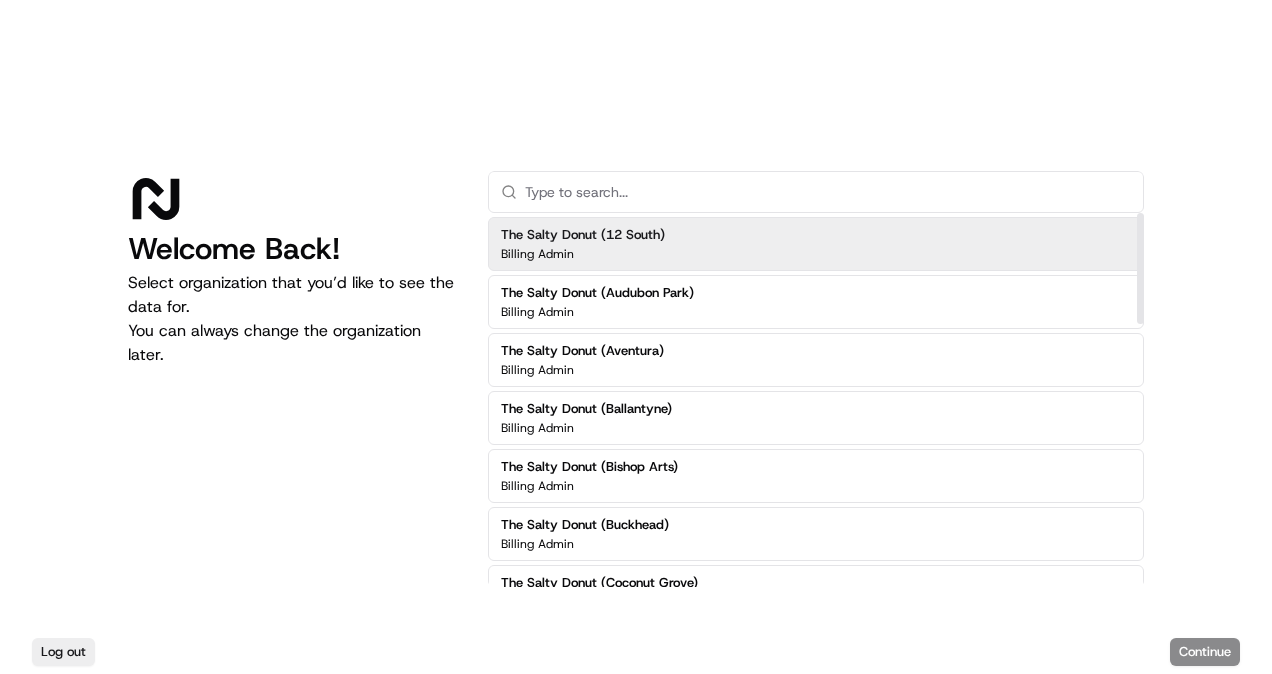 click on "The Salty Donut (12 South) Billing Admin" at bounding box center (816, 244) 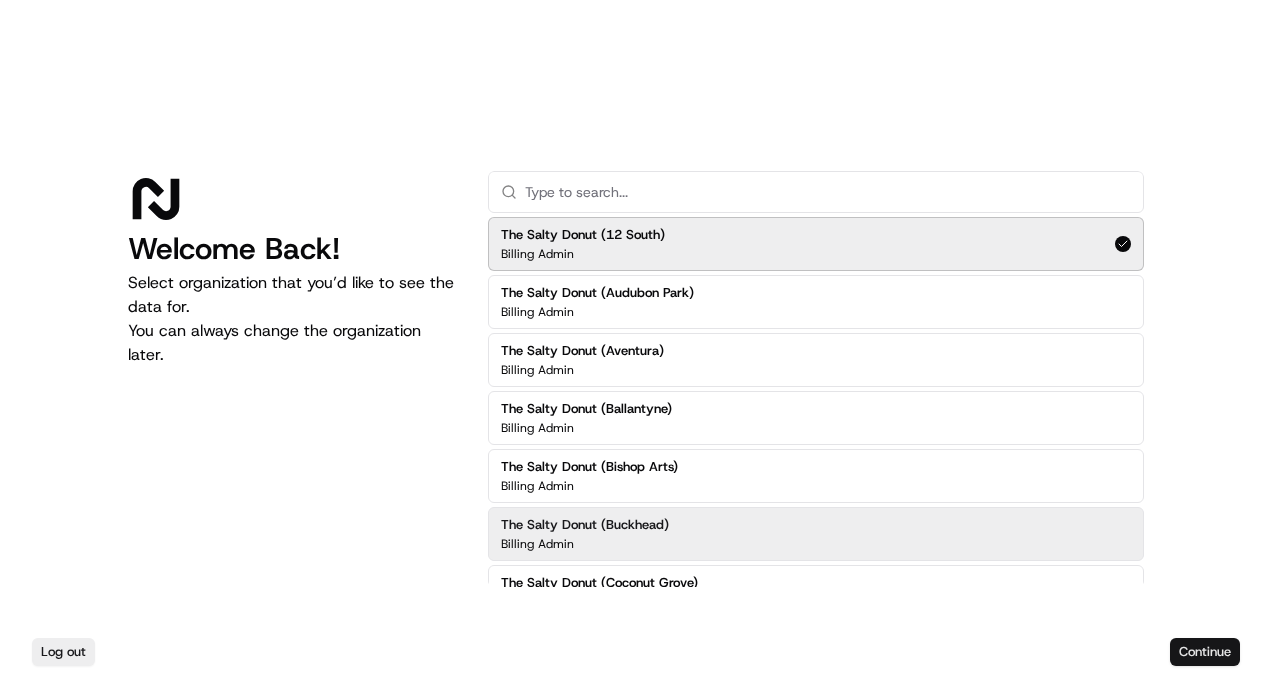 click on "Continue" at bounding box center (1205, 652) 